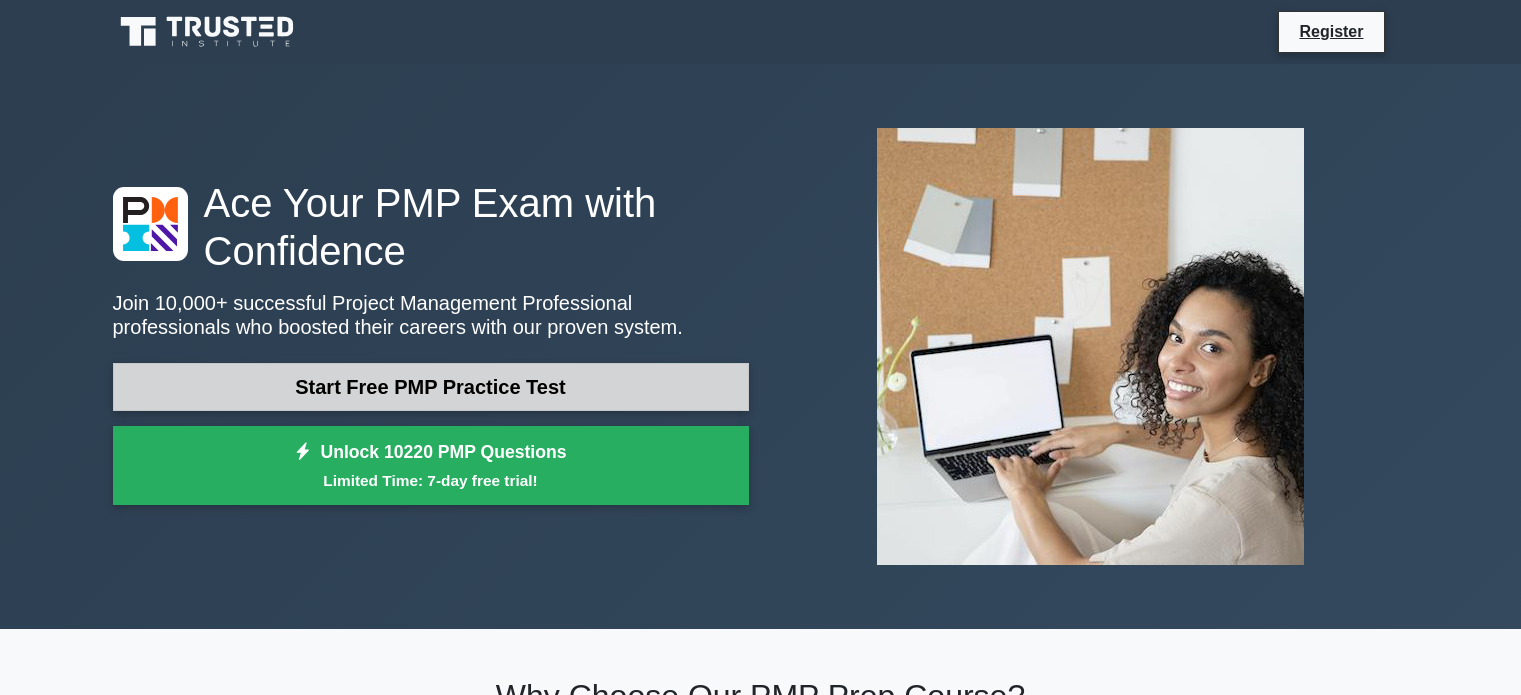 scroll, scrollTop: 0, scrollLeft: 0, axis: both 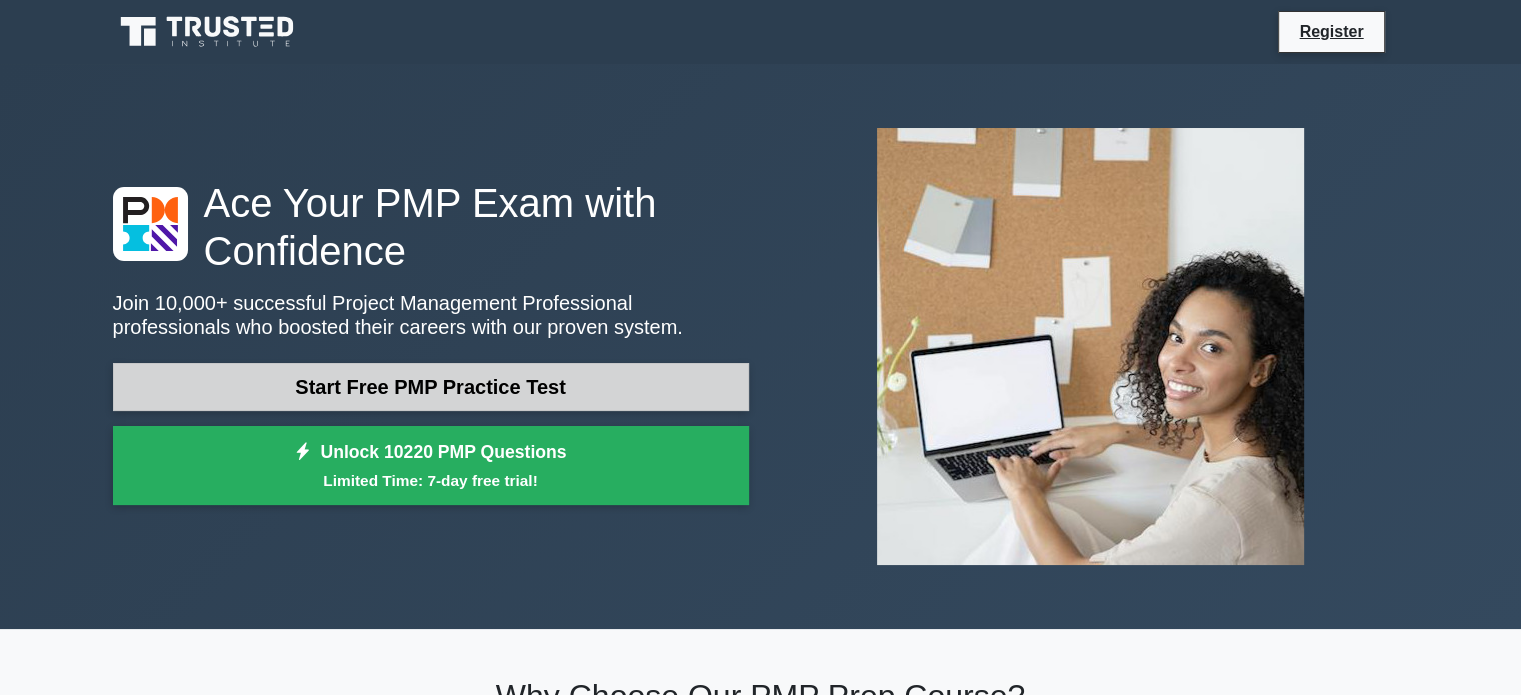 click on "Start Free PMP Practice Test" at bounding box center [431, 387] 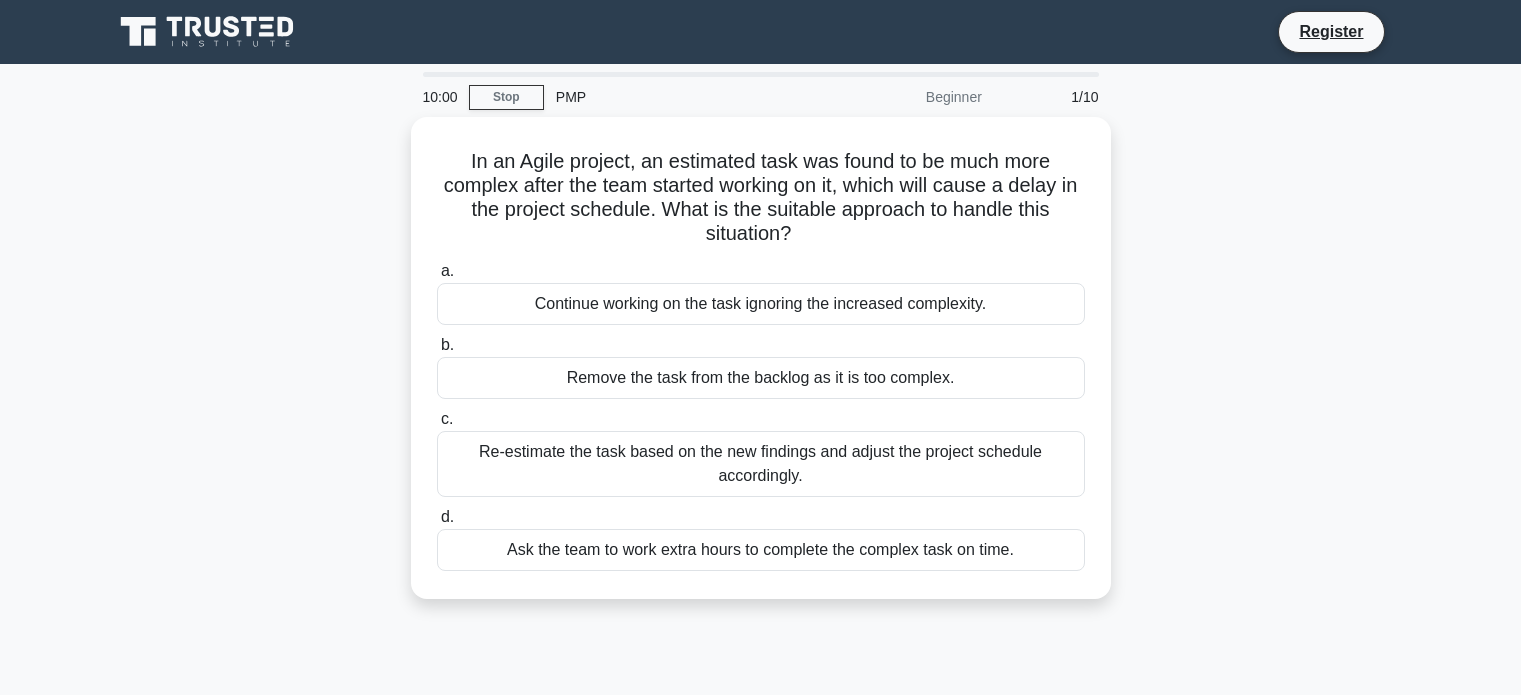 scroll, scrollTop: 0, scrollLeft: 0, axis: both 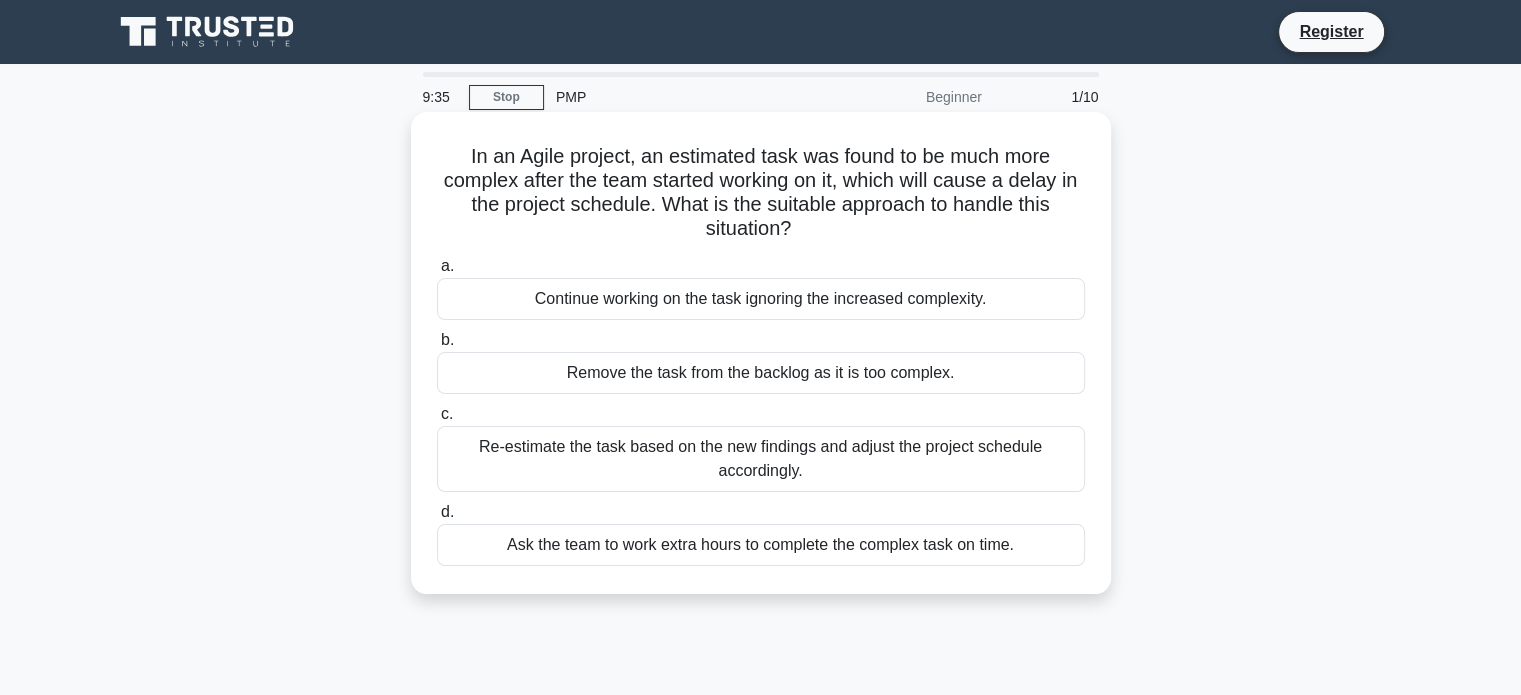 click on "Re-estimate the task based on the new findings and adjust the project schedule accordingly." at bounding box center (761, 459) 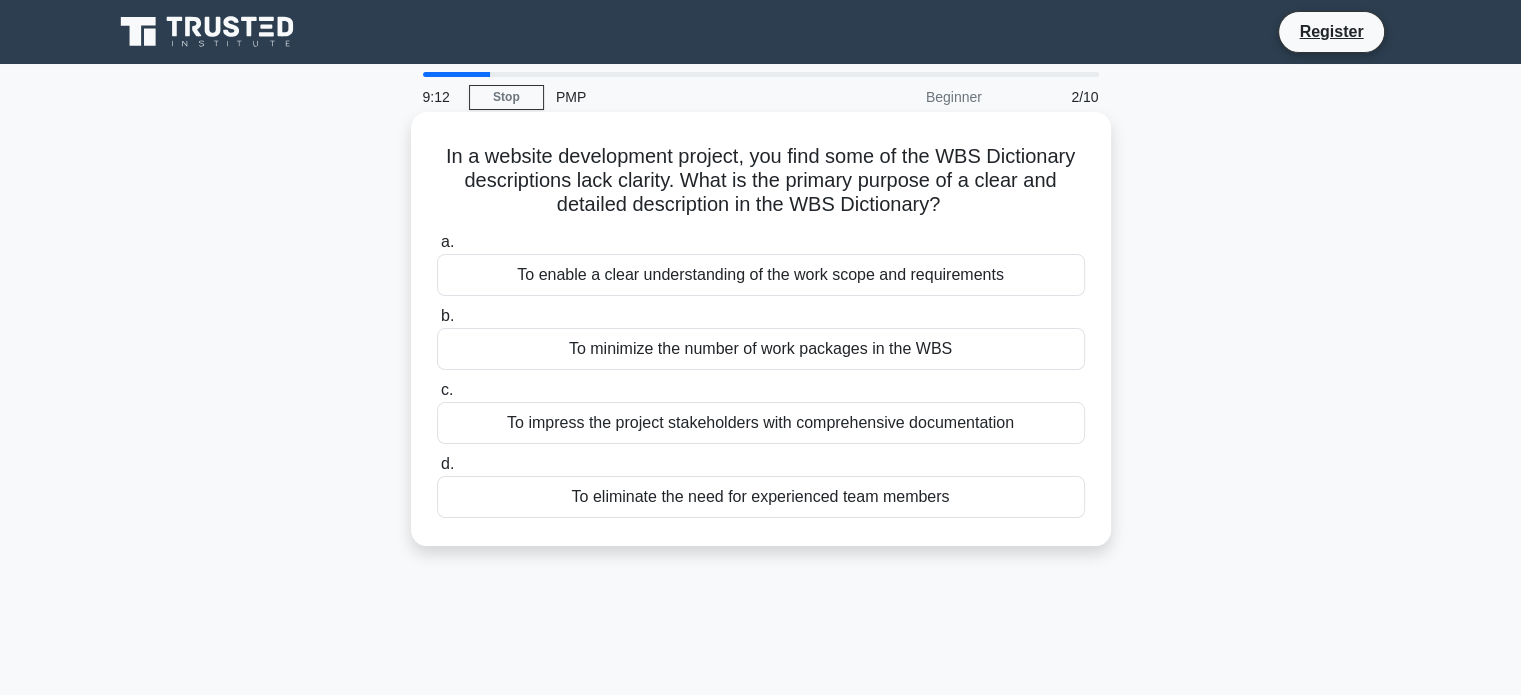 click on "To enable a clear understanding of the work scope and requirements" at bounding box center (761, 275) 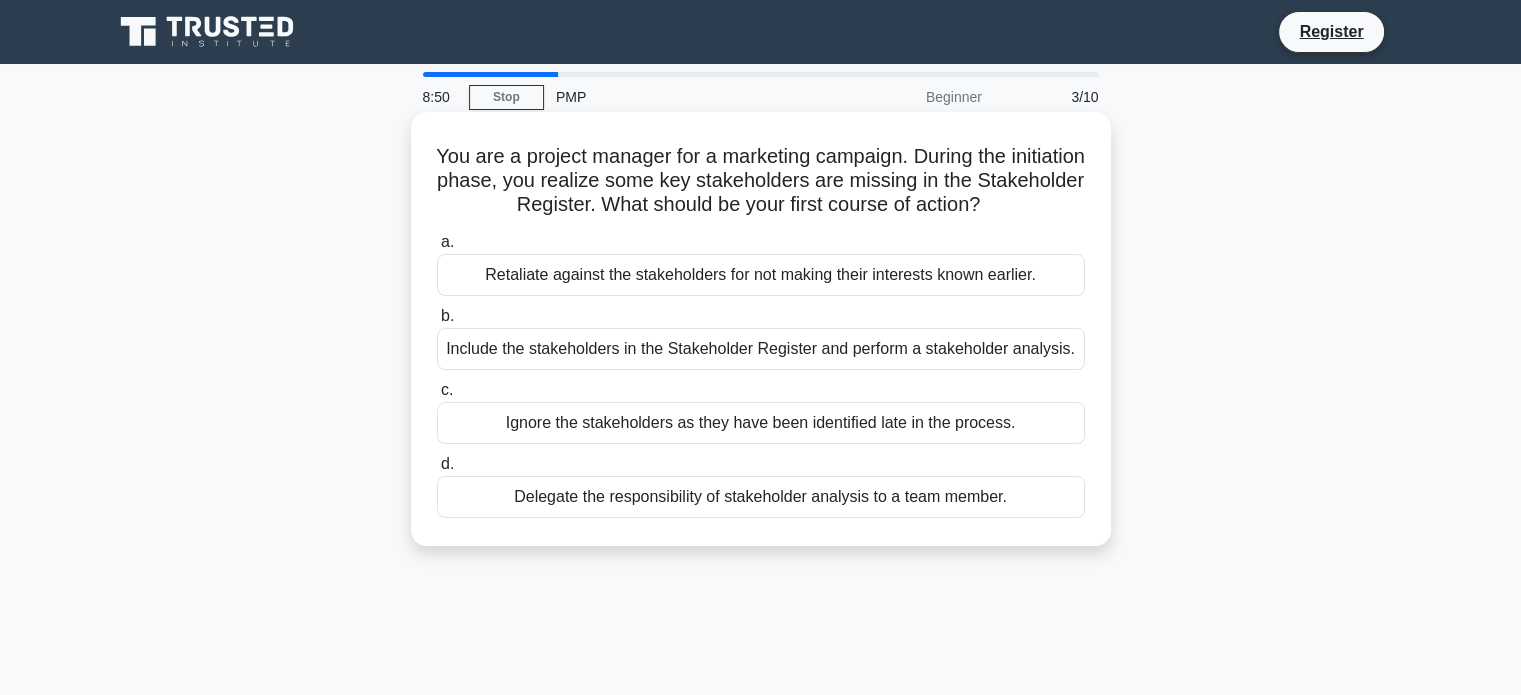 click on "Include the stakeholders in the Stakeholder Register and perform a stakeholder analysis." at bounding box center [761, 349] 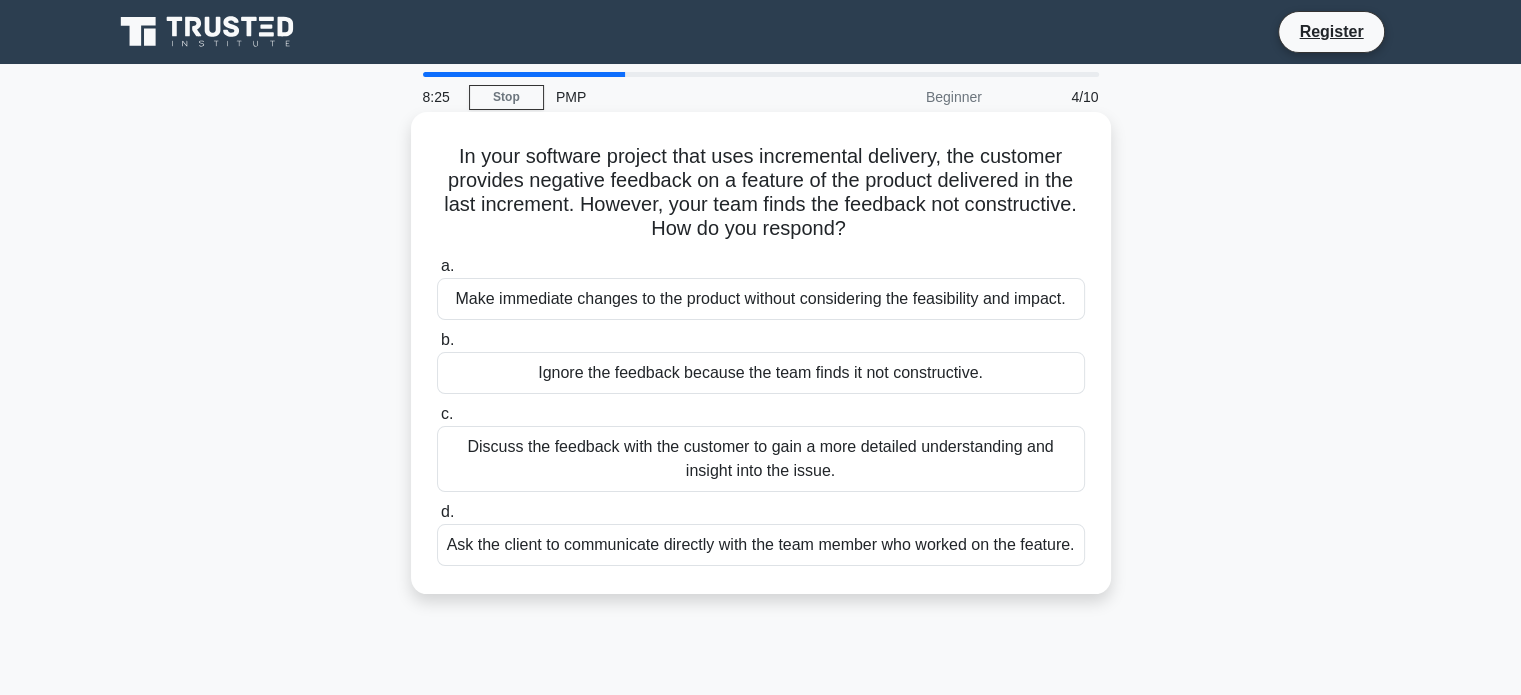 click on "Discuss the feedback with the customer to gain a more detailed understanding and insight into the issue." at bounding box center [761, 459] 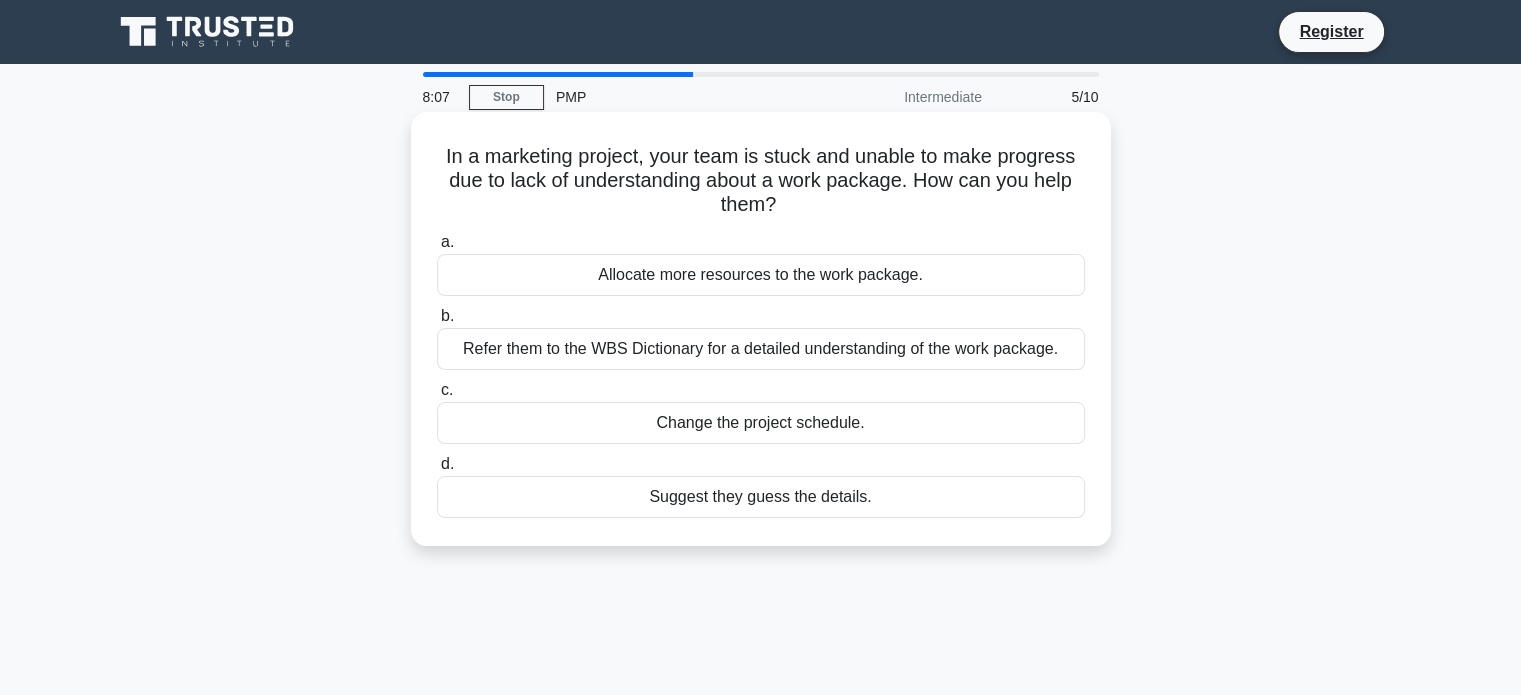 click on "Refer them to the WBS Dictionary for a detailed understanding of the work package." at bounding box center (761, 349) 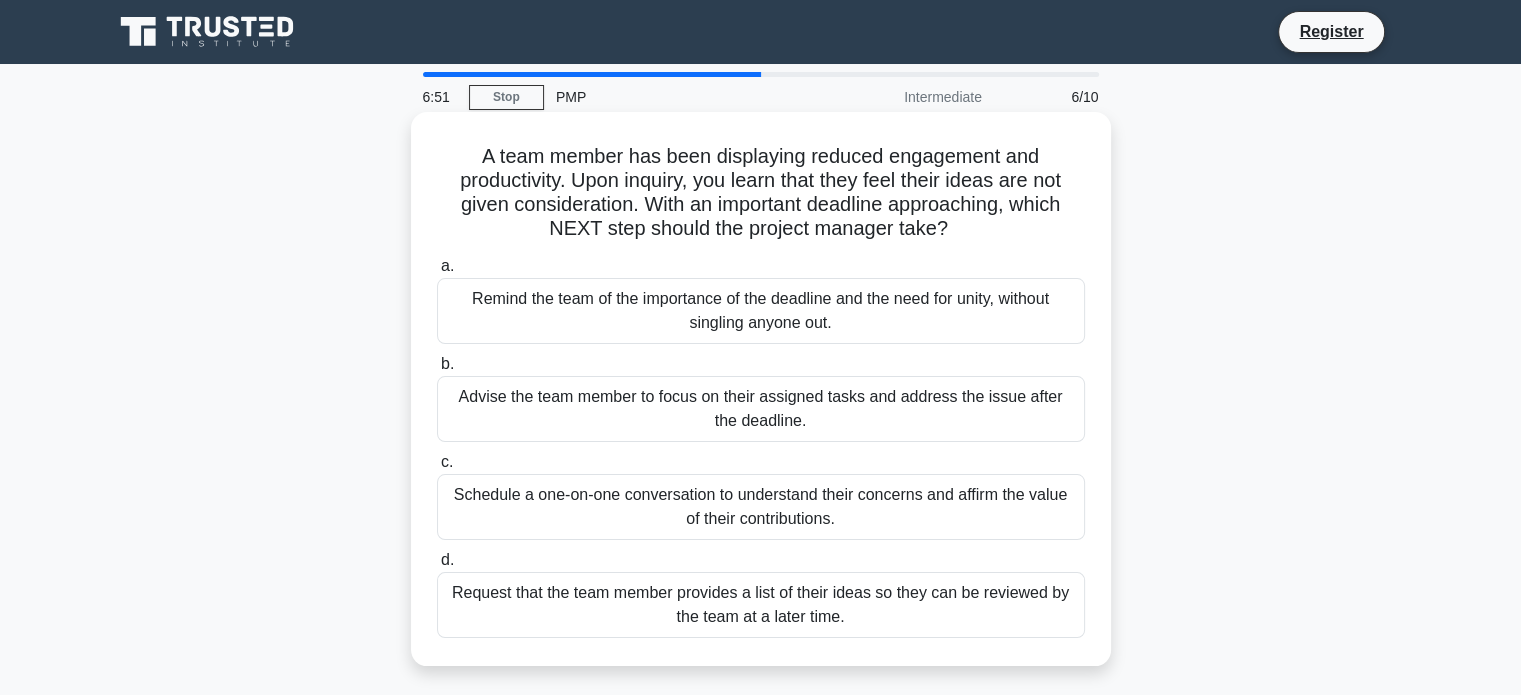 click on "Remind the team of the importance of the deadline and the need for unity, without singling anyone out." at bounding box center [761, 311] 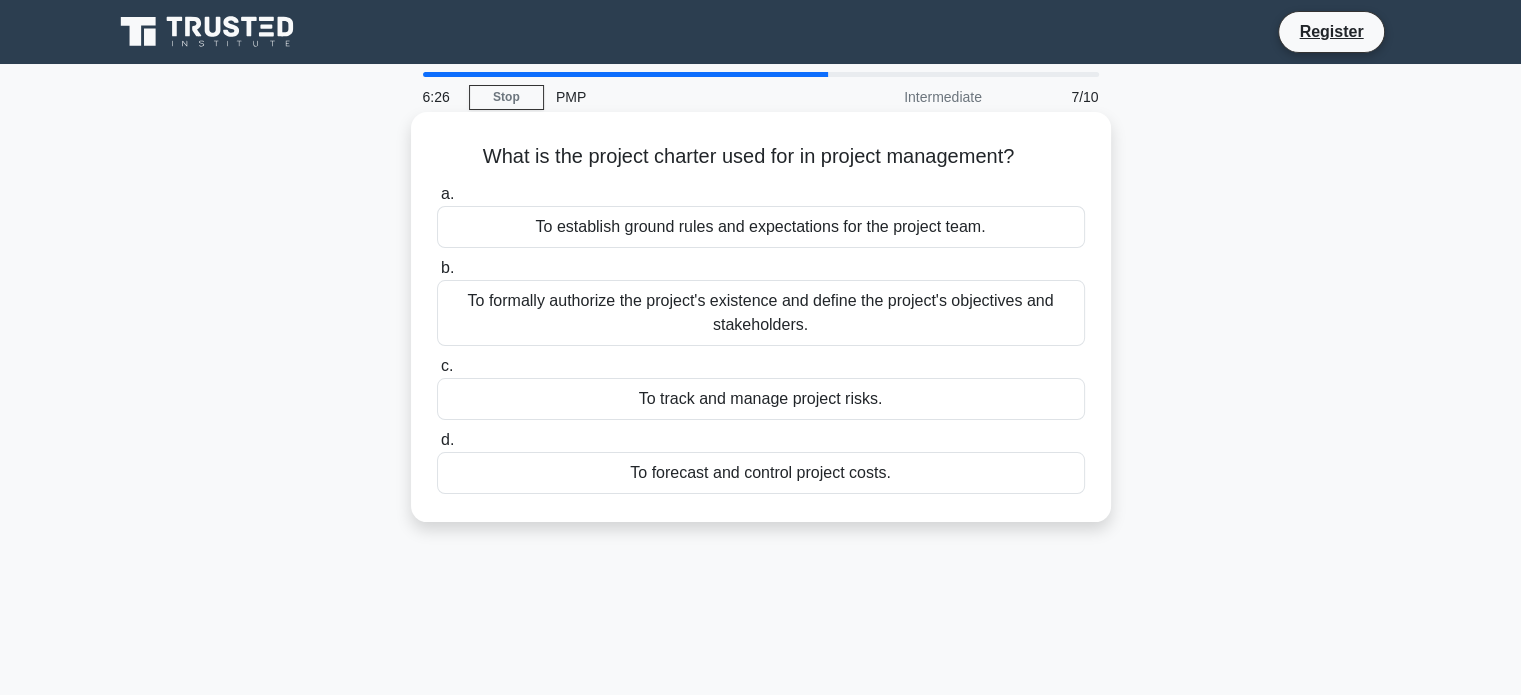 click on "To establish ground rules and expectations for the project team." at bounding box center [761, 227] 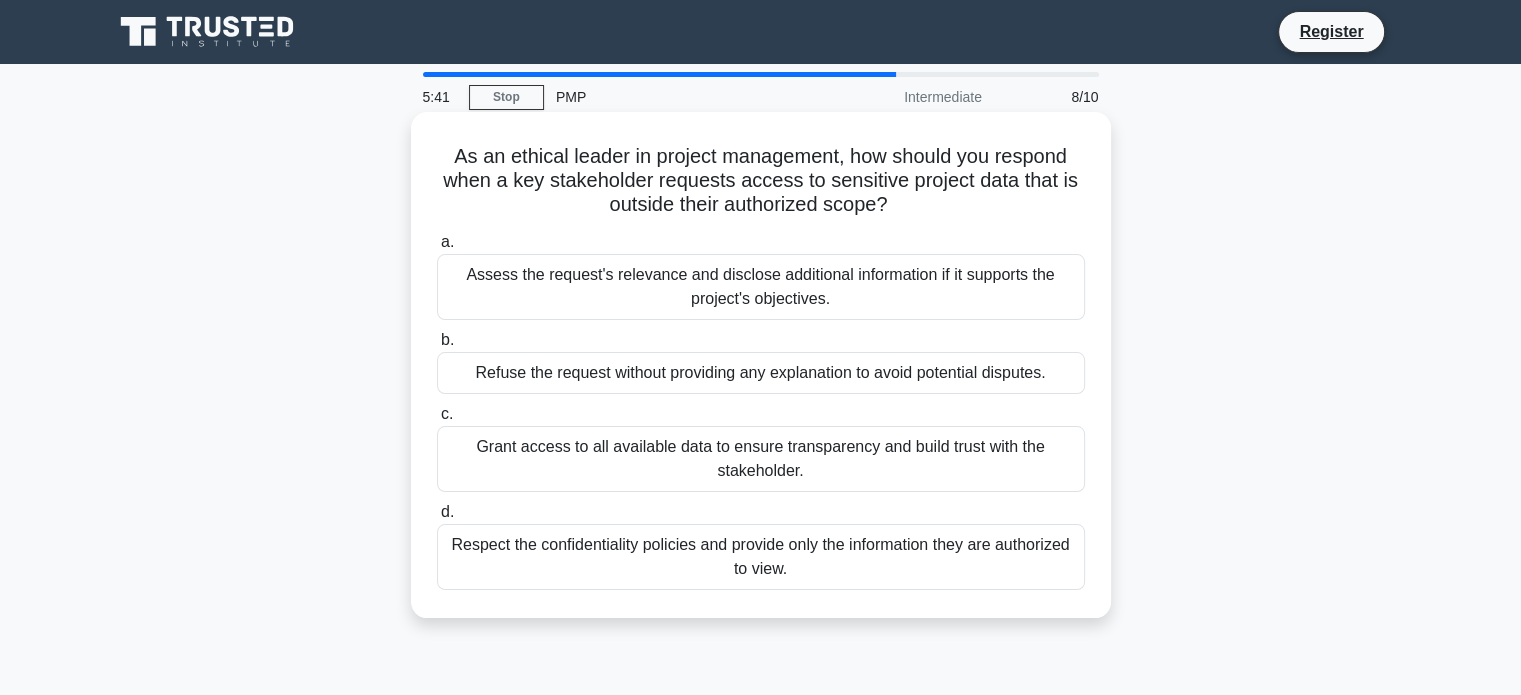click on "Respect the confidentiality policies and provide only the information they are authorized to view." at bounding box center (761, 557) 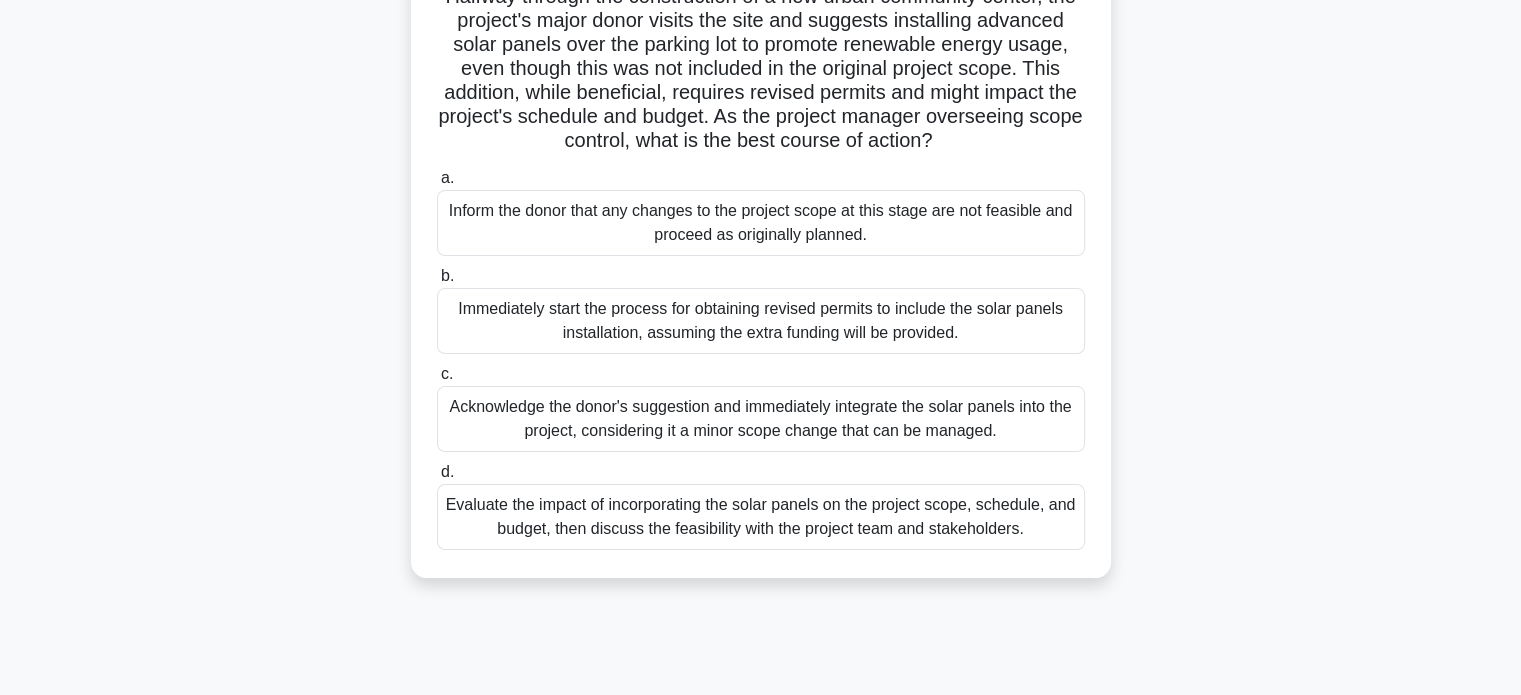 scroll, scrollTop: 200, scrollLeft: 0, axis: vertical 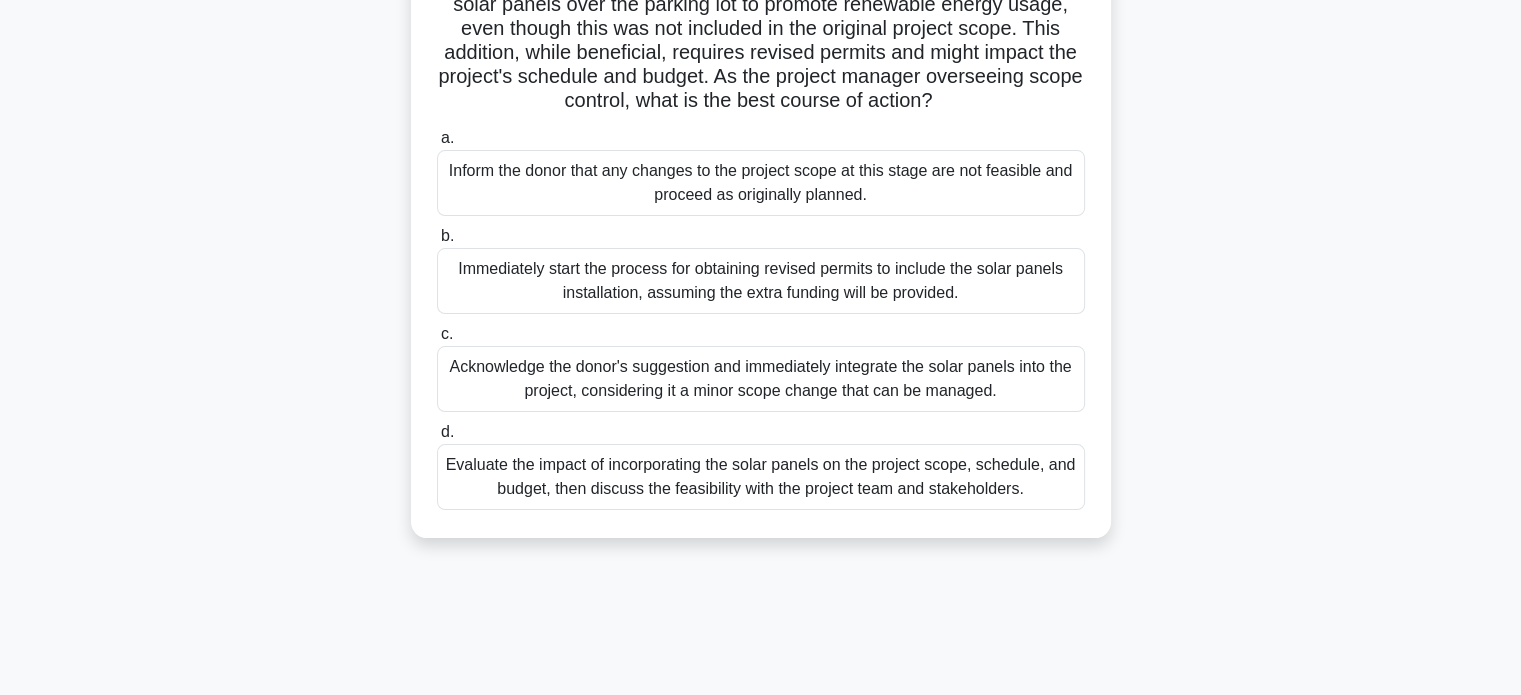 click on "Evaluate the impact of incorporating the solar panels on the project scope, schedule, and budget, then discuss the feasibility with the project team and stakeholders." at bounding box center (761, 477) 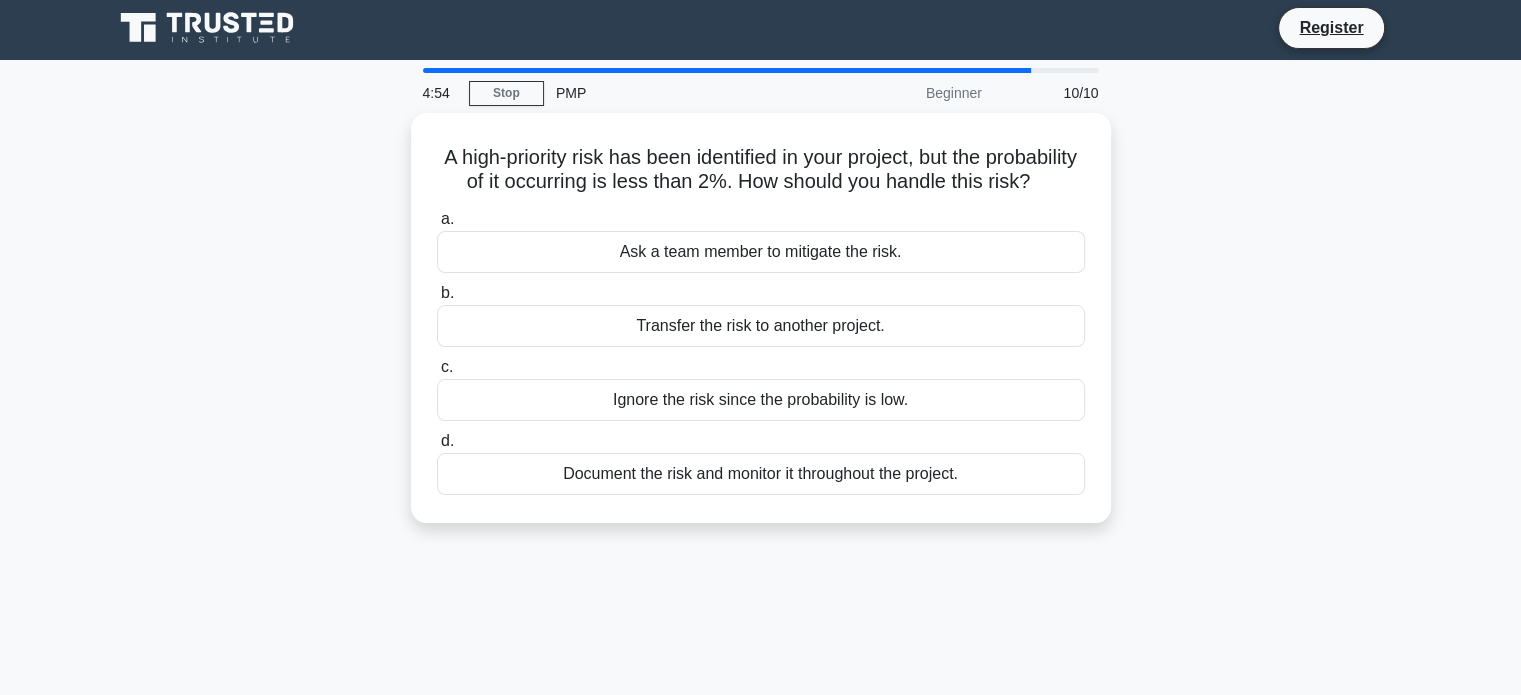scroll, scrollTop: 0, scrollLeft: 0, axis: both 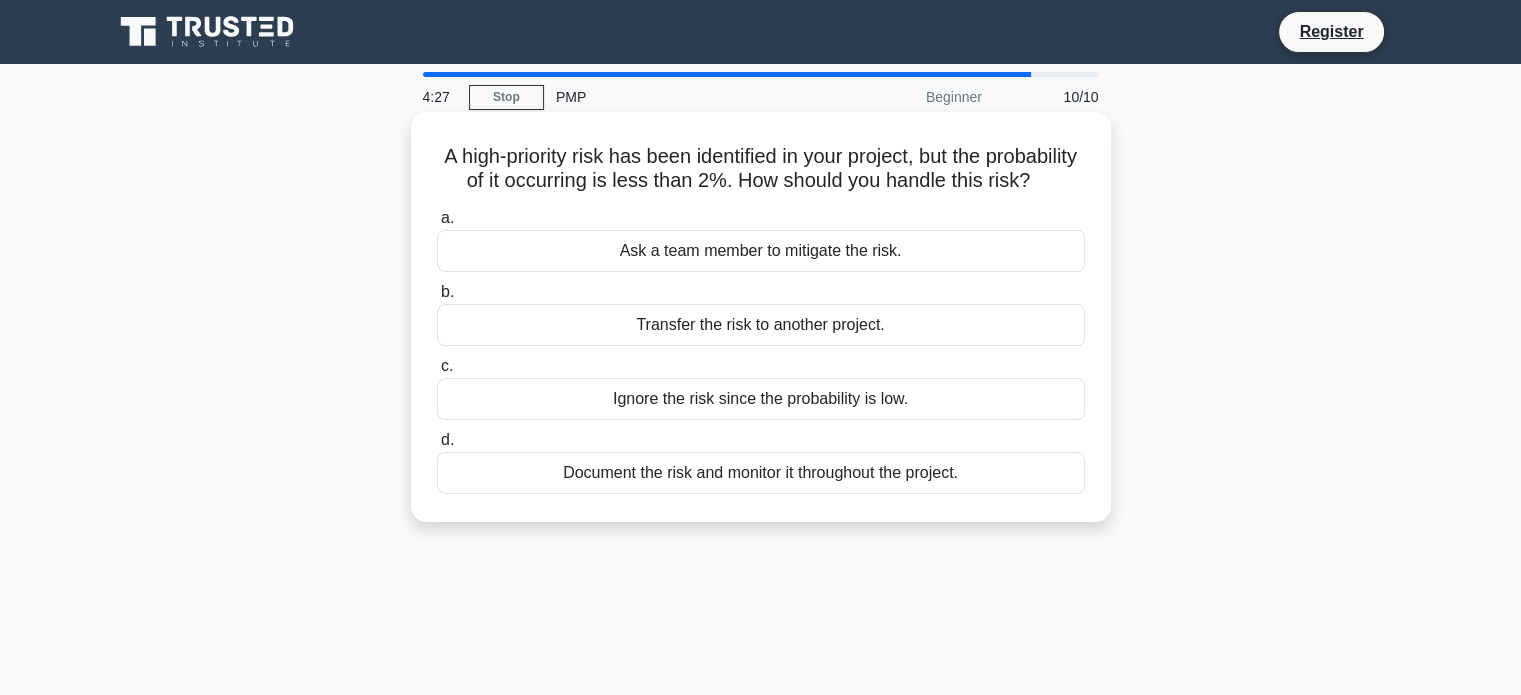 click on "Document the risk and monitor it throughout the project." at bounding box center [761, 473] 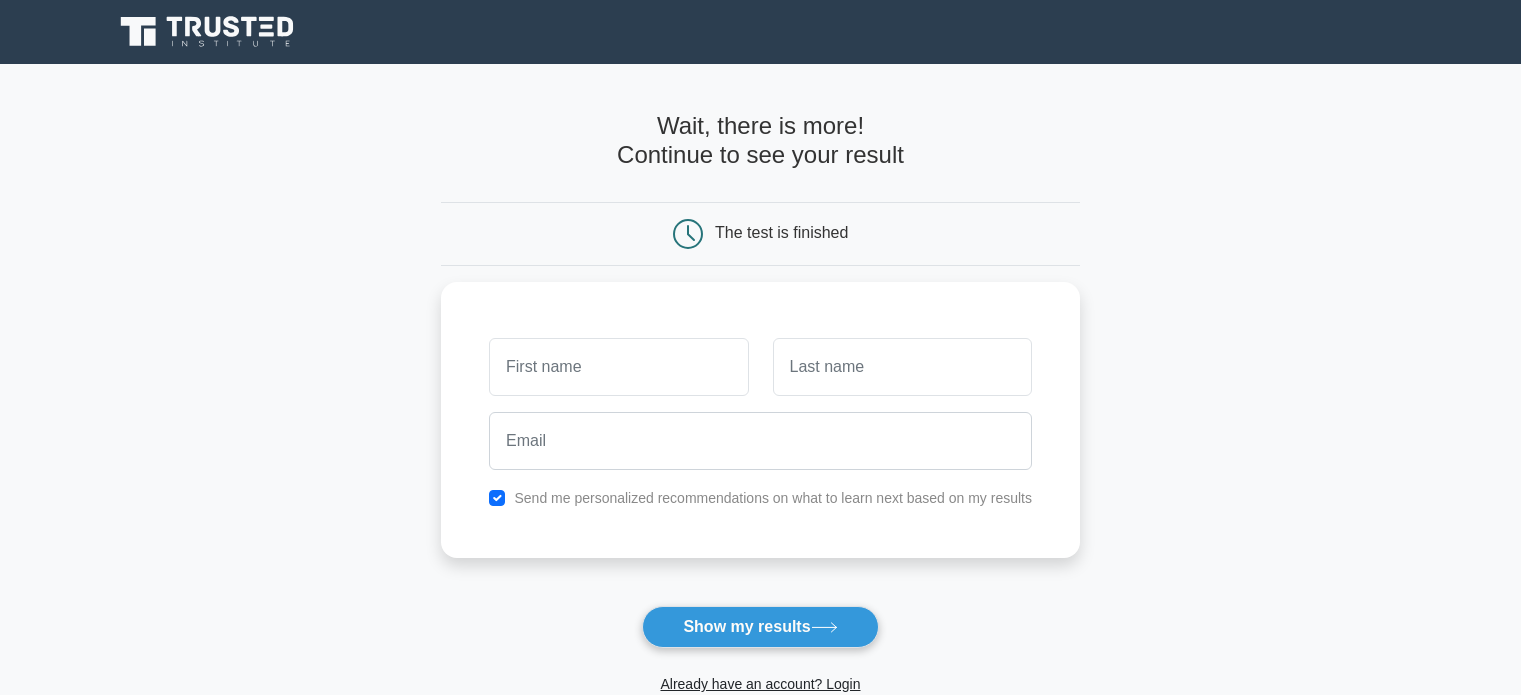 scroll, scrollTop: 0, scrollLeft: 0, axis: both 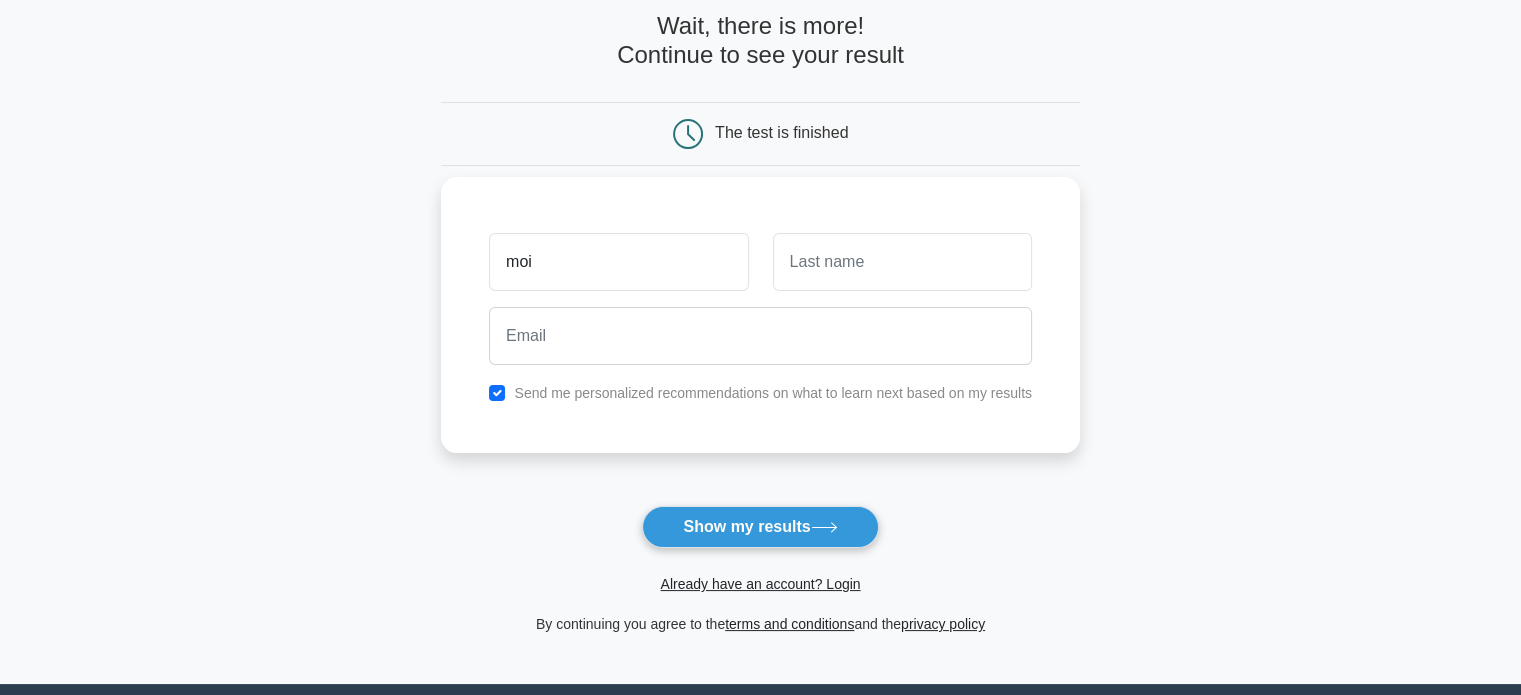 type on "moi" 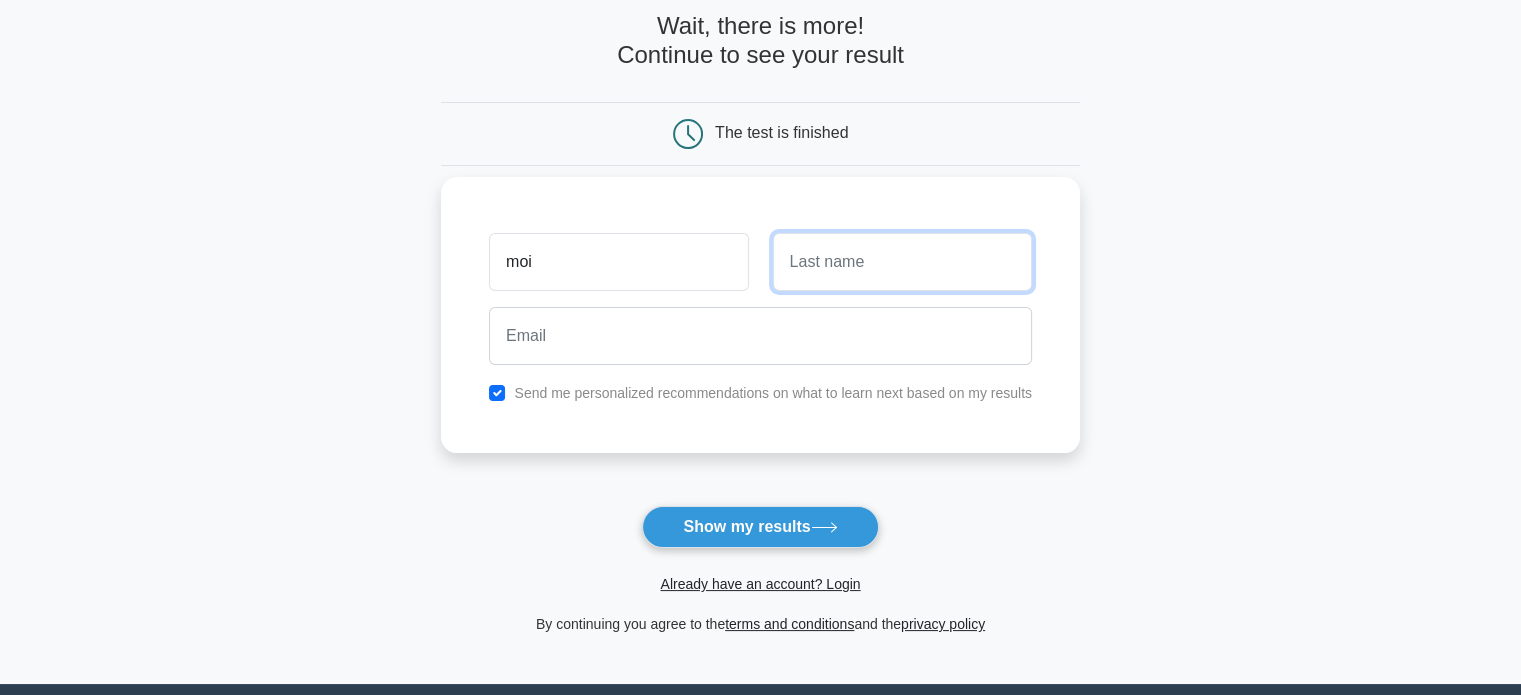 click at bounding box center (902, 262) 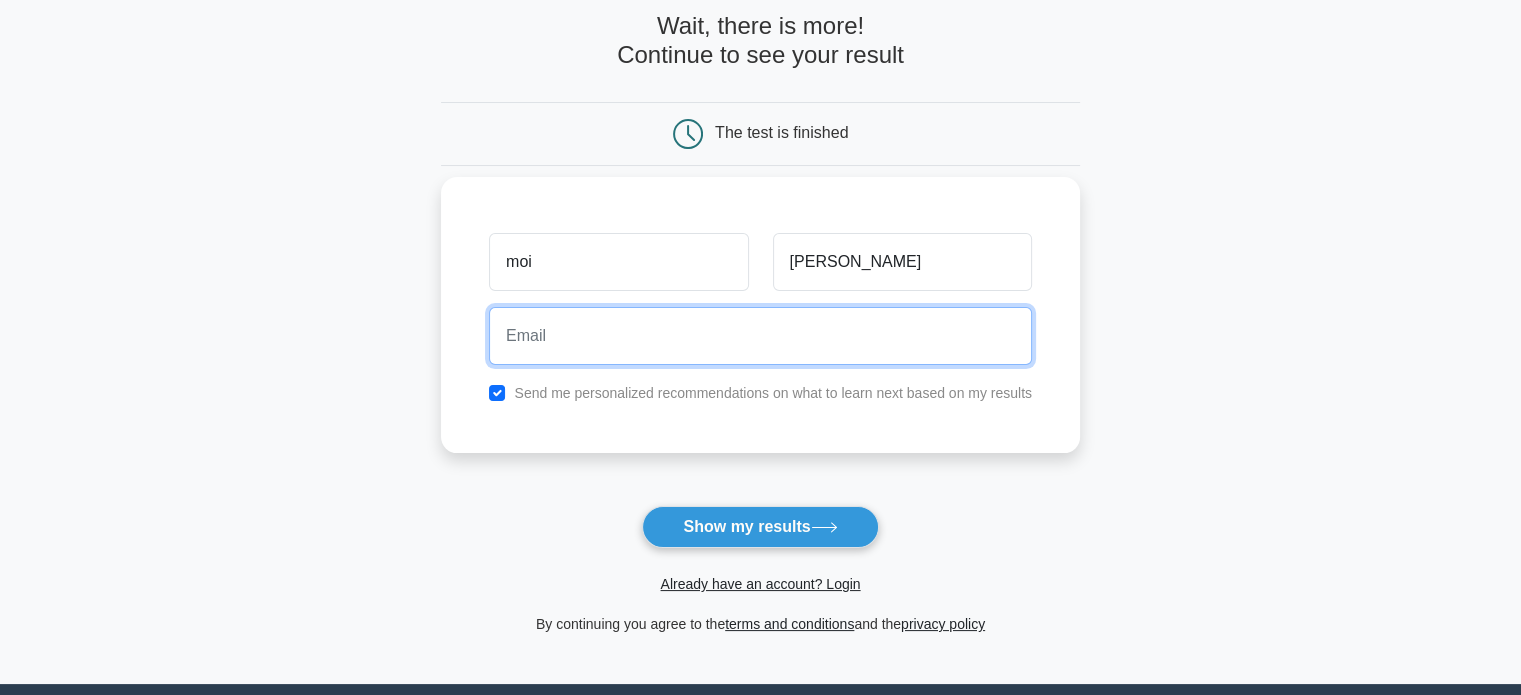 click at bounding box center [760, 336] 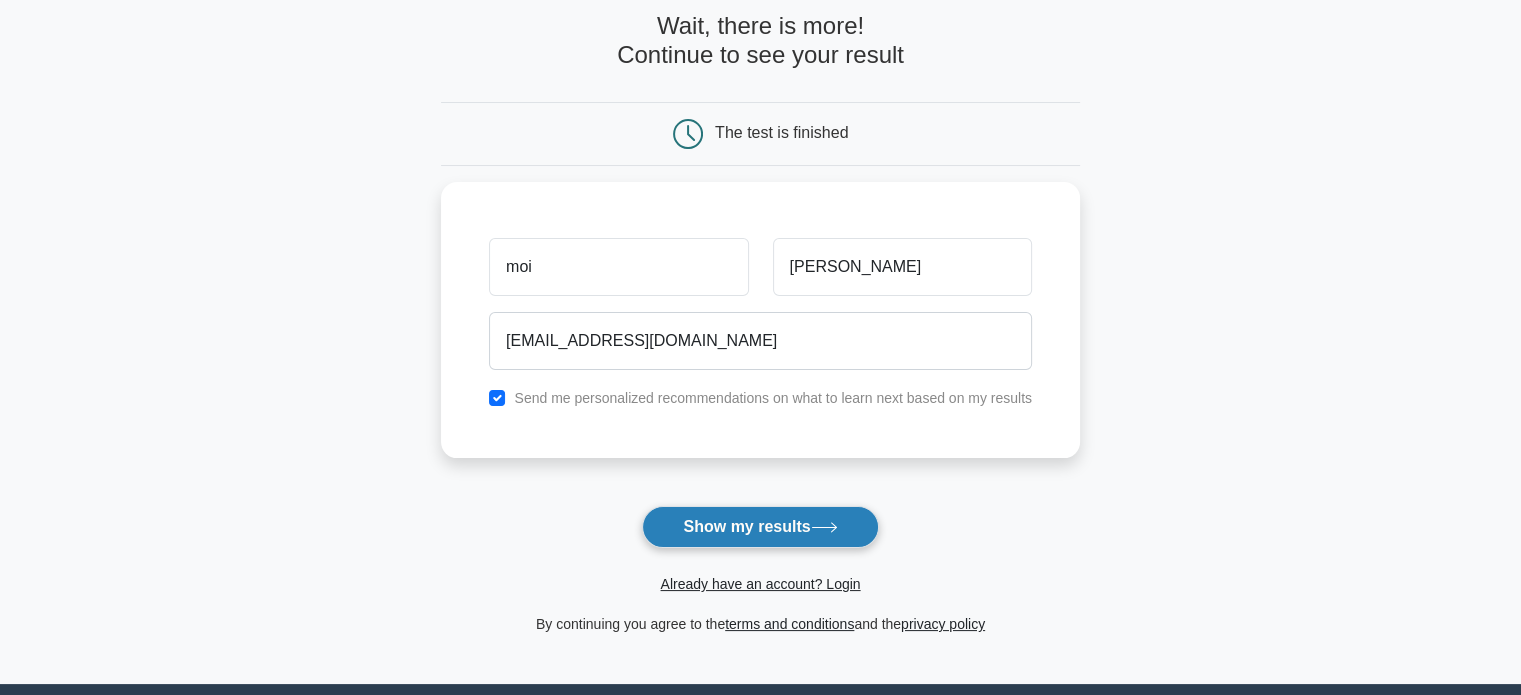 click on "Show my results" at bounding box center [760, 527] 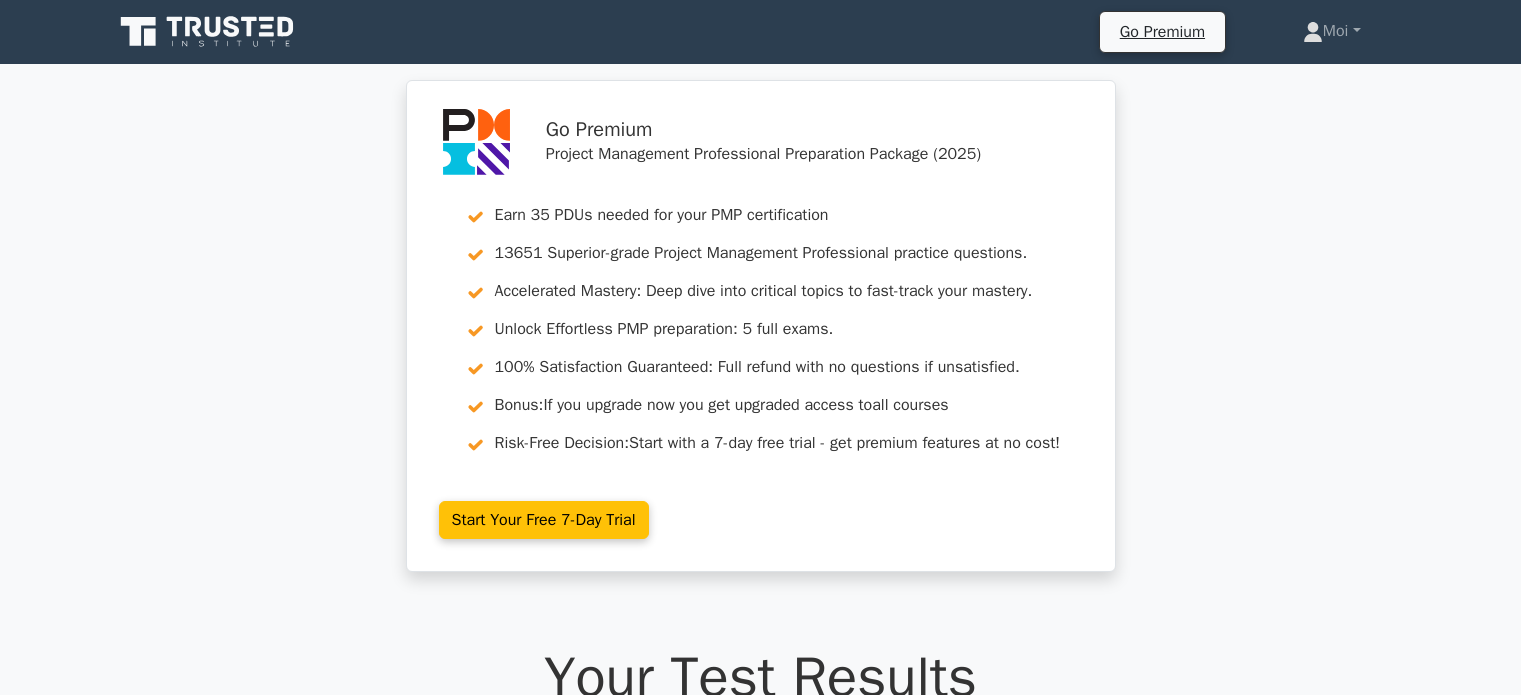 scroll, scrollTop: 0, scrollLeft: 0, axis: both 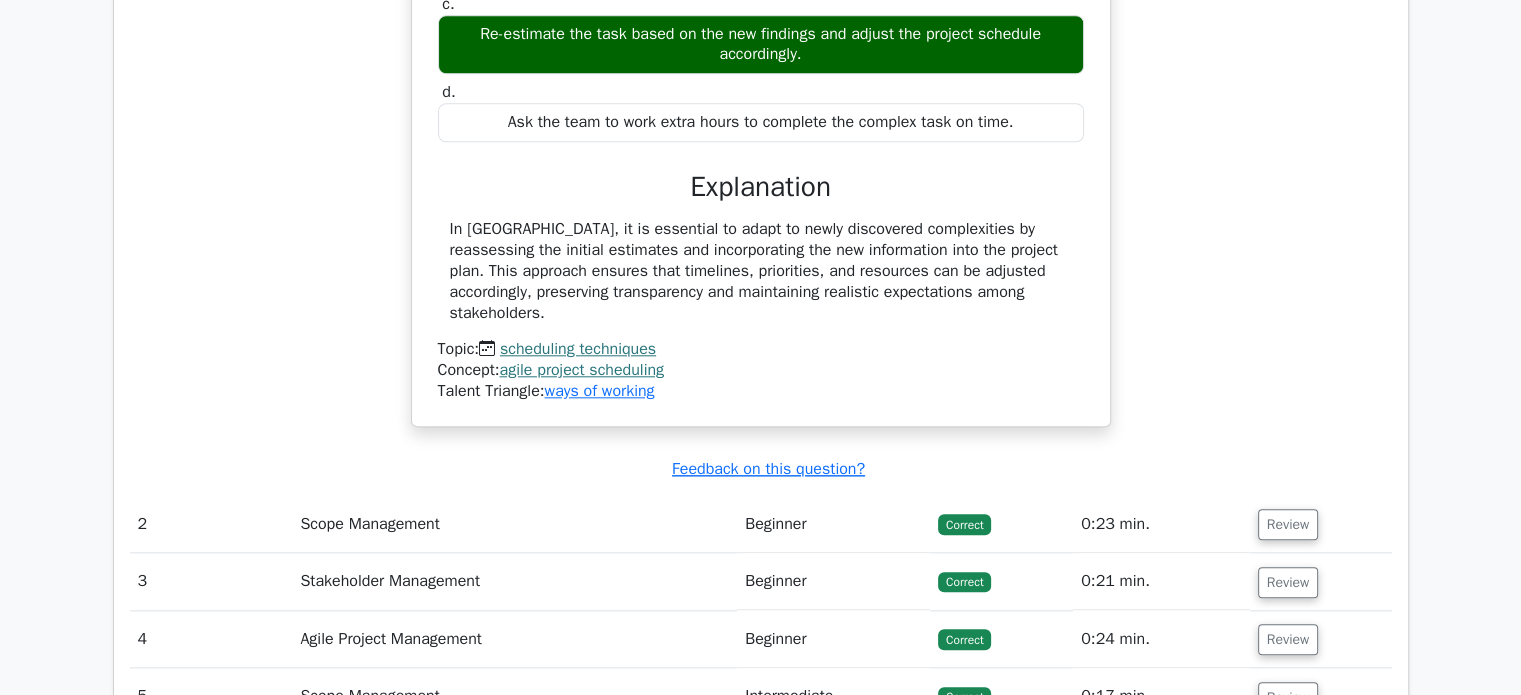 click on "Scope Management" at bounding box center [514, 524] 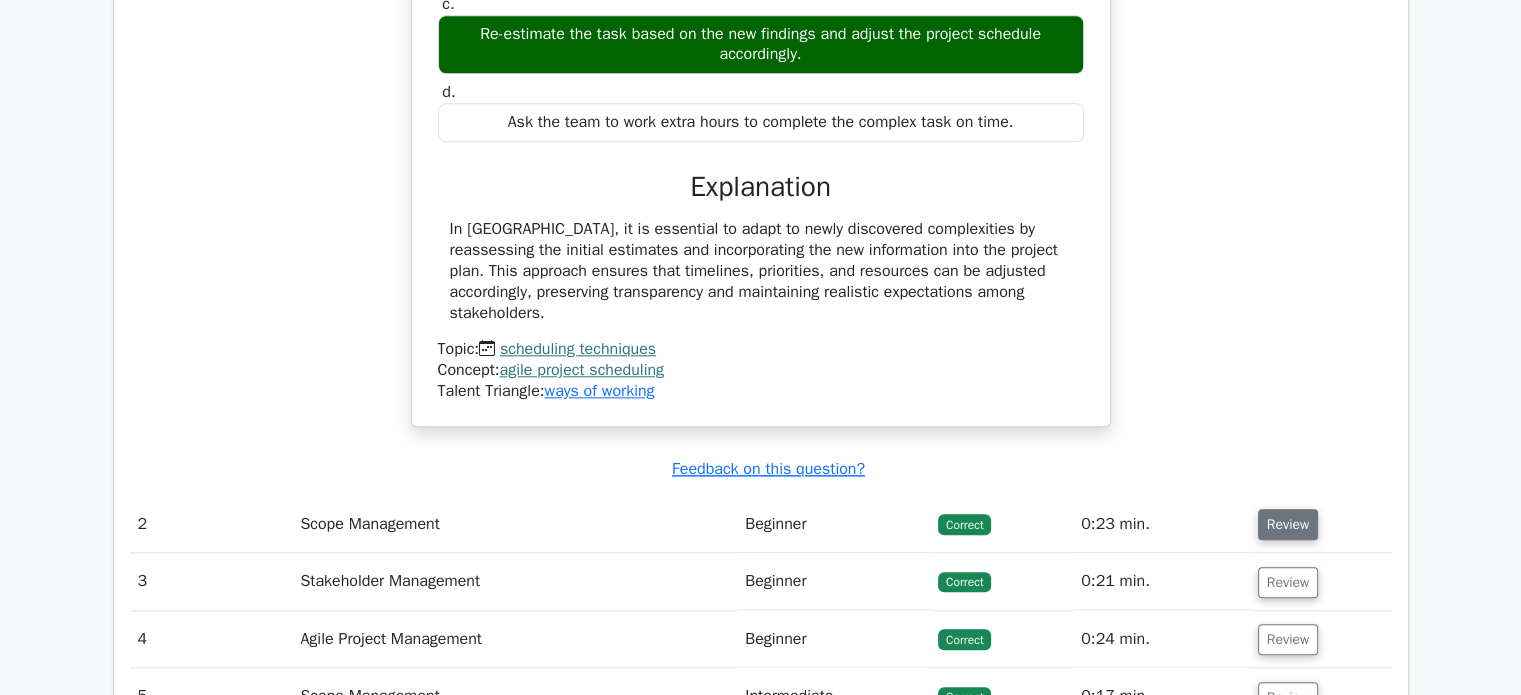 click on "Review" at bounding box center (1288, 524) 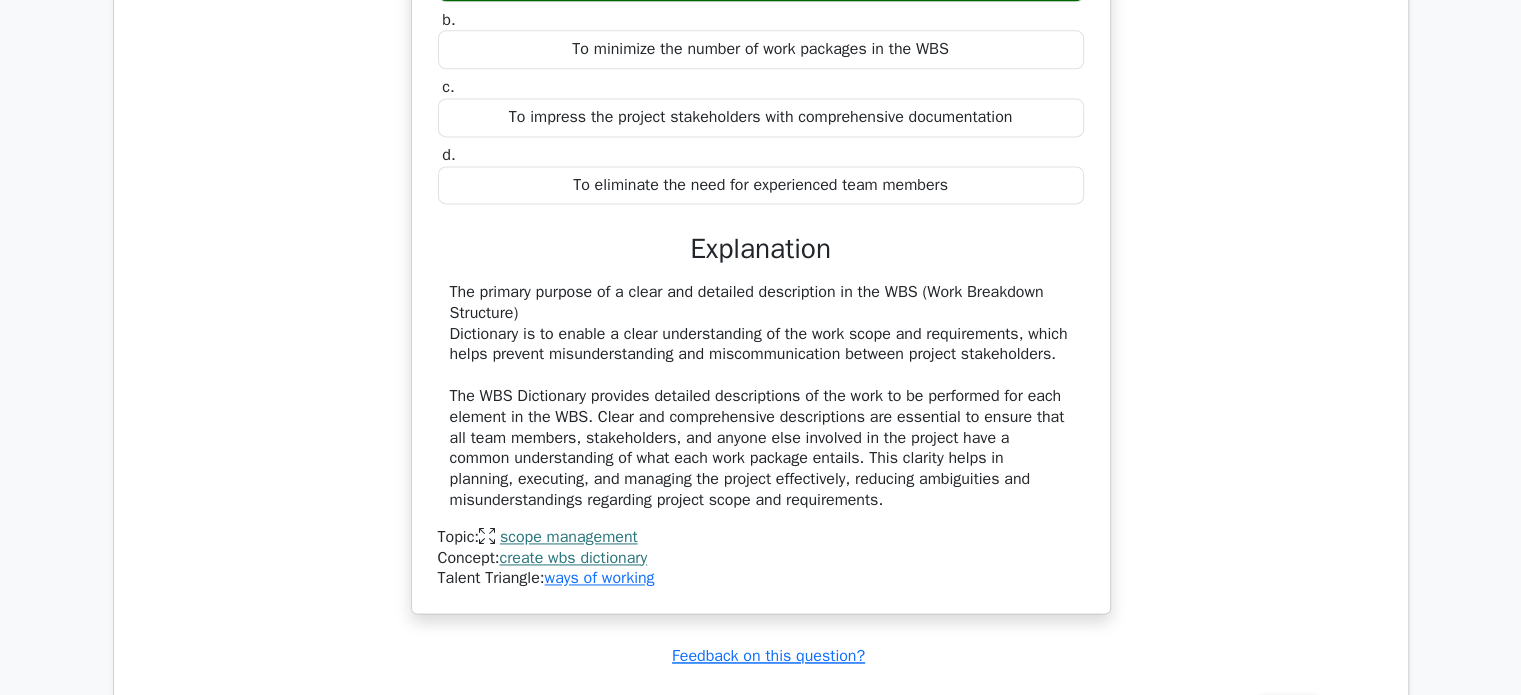 scroll, scrollTop: 3132, scrollLeft: 0, axis: vertical 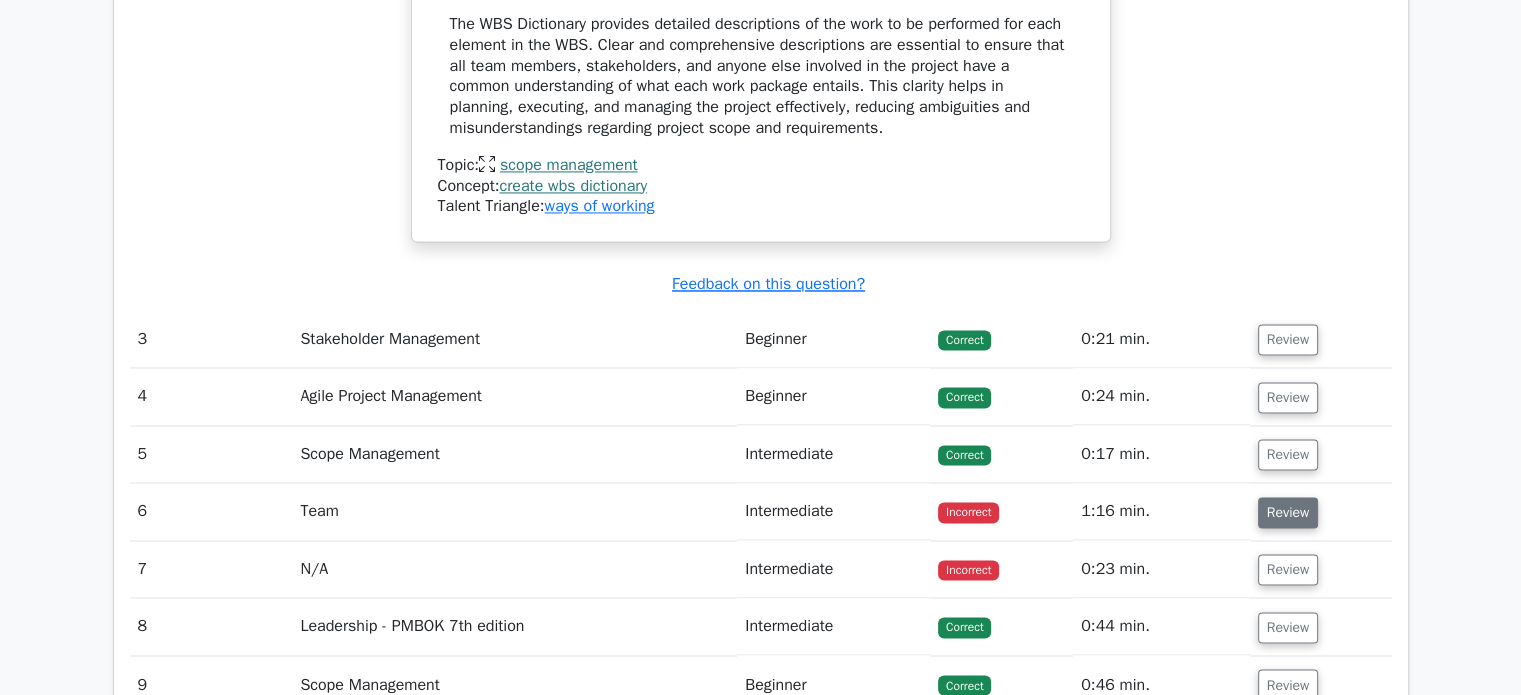 click on "Review" at bounding box center (1288, 512) 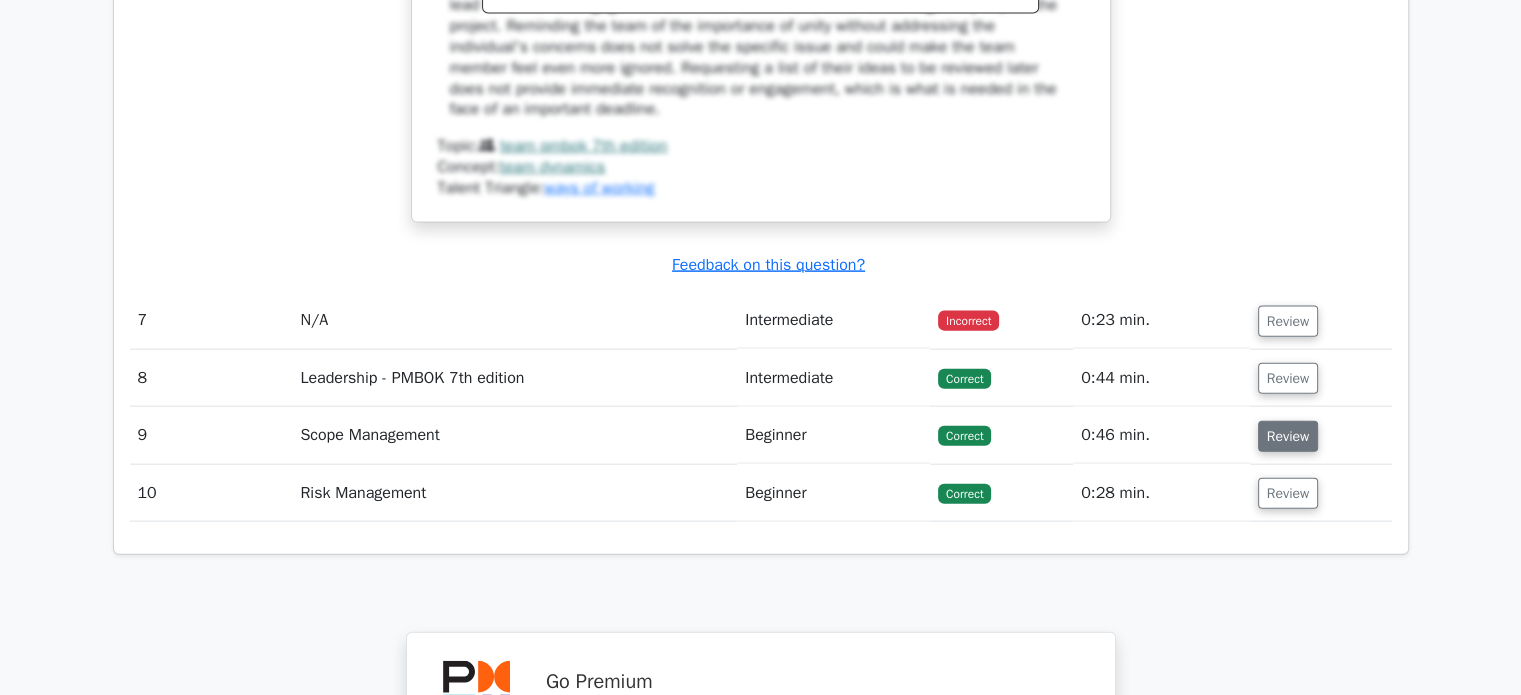 scroll, scrollTop: 4432, scrollLeft: 0, axis: vertical 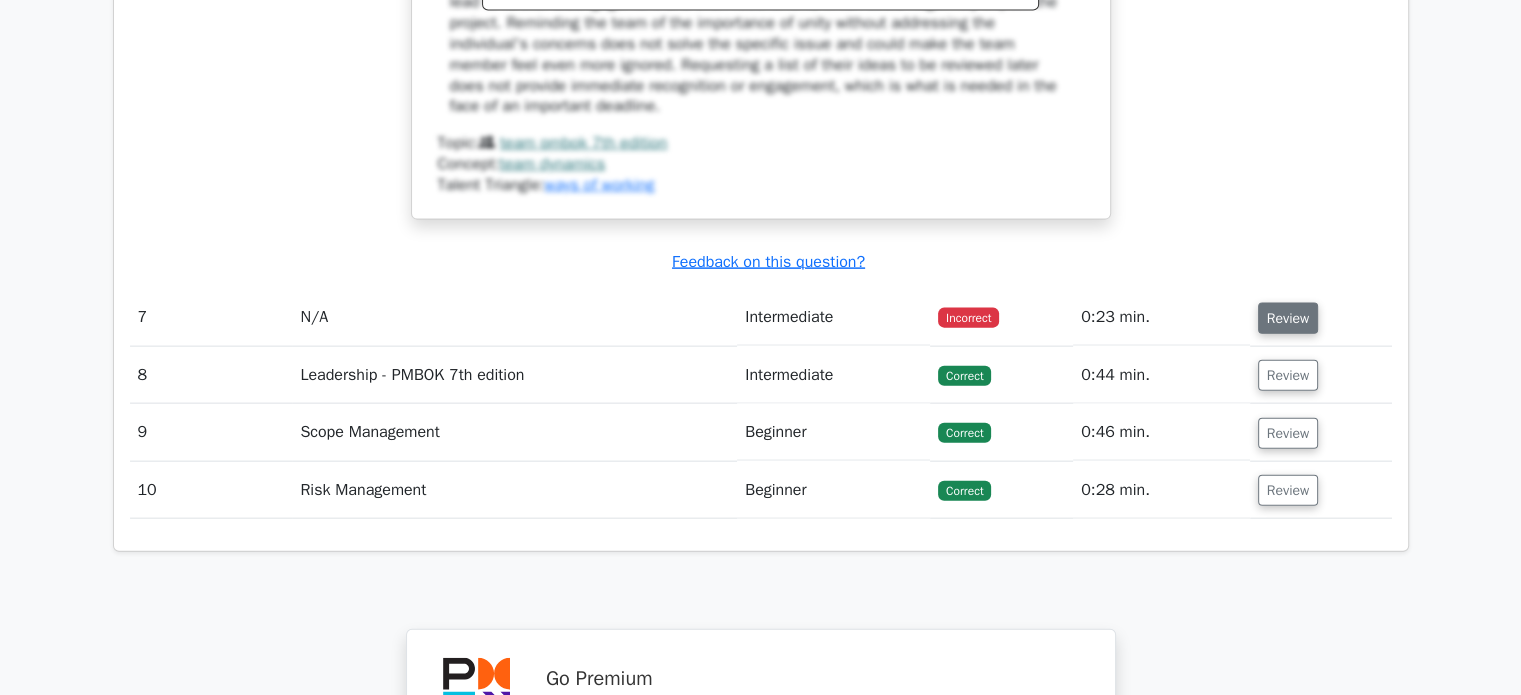 click on "Review" at bounding box center (1288, 318) 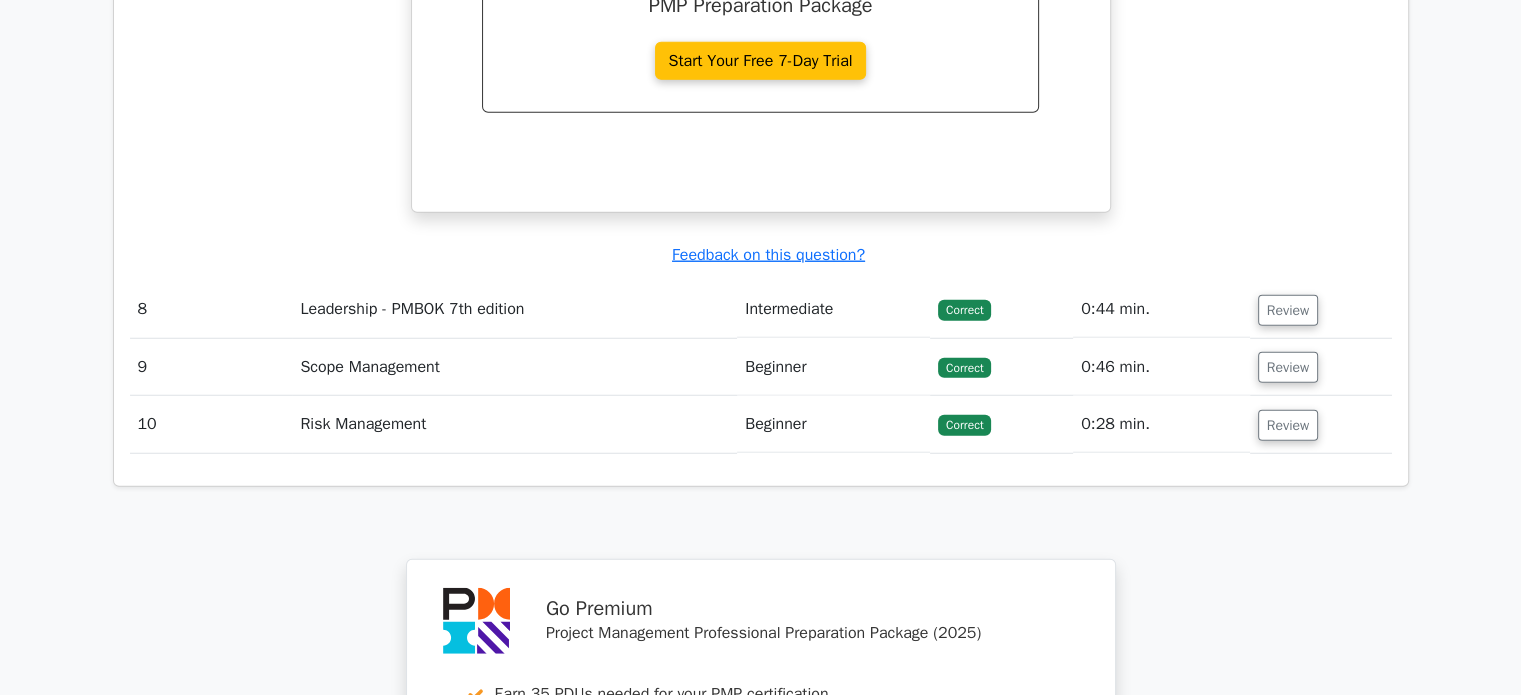 scroll, scrollTop: 5332, scrollLeft: 0, axis: vertical 